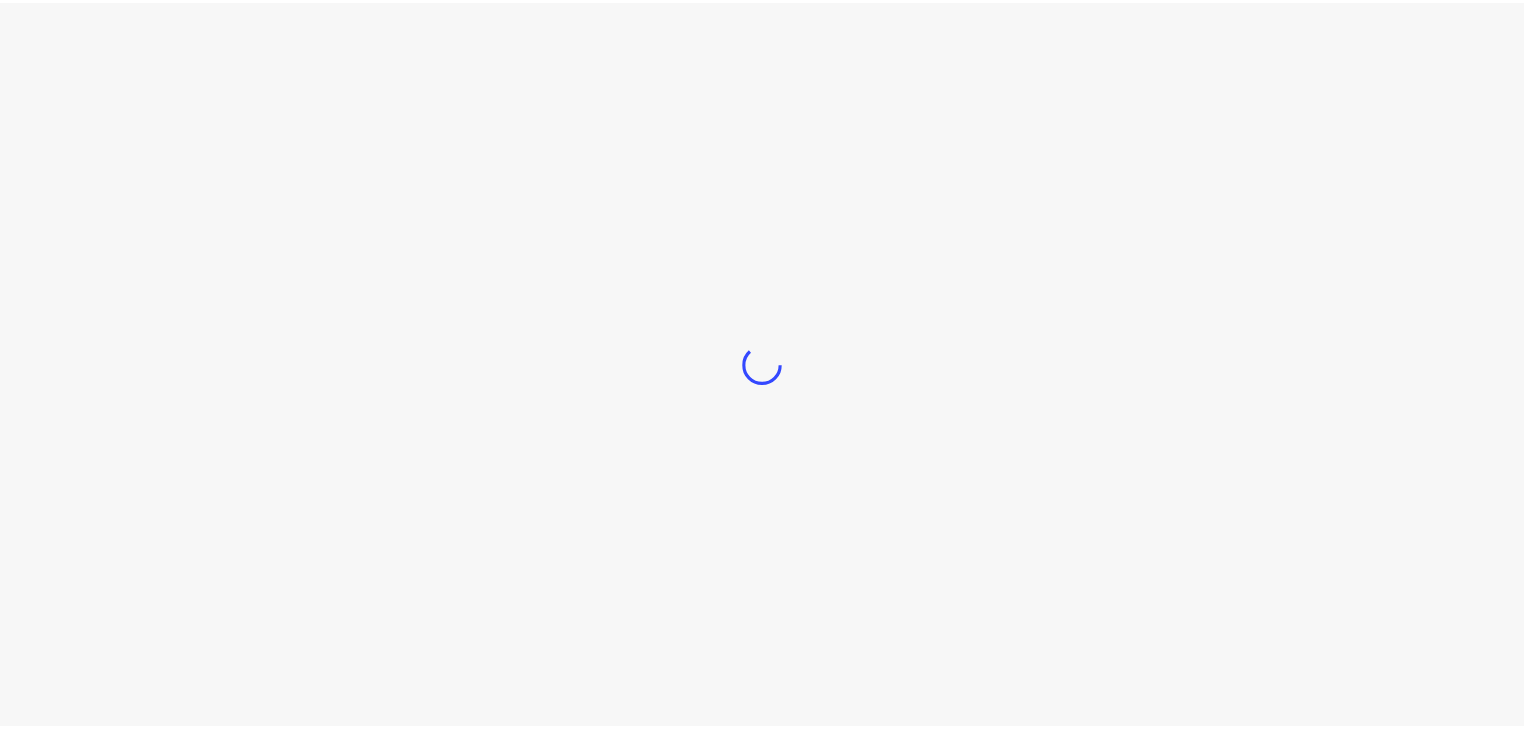 scroll, scrollTop: 0, scrollLeft: 0, axis: both 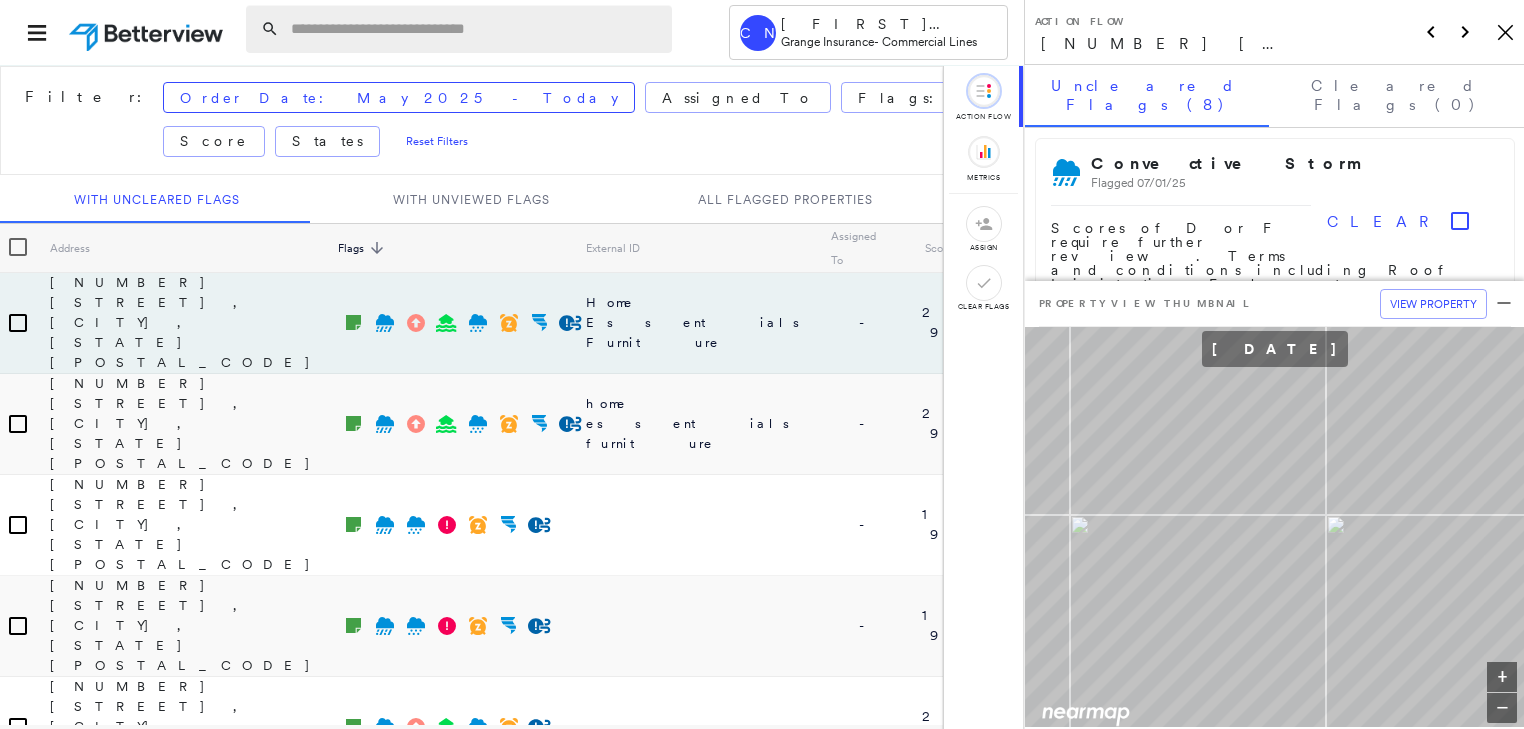 click at bounding box center (475, 29) 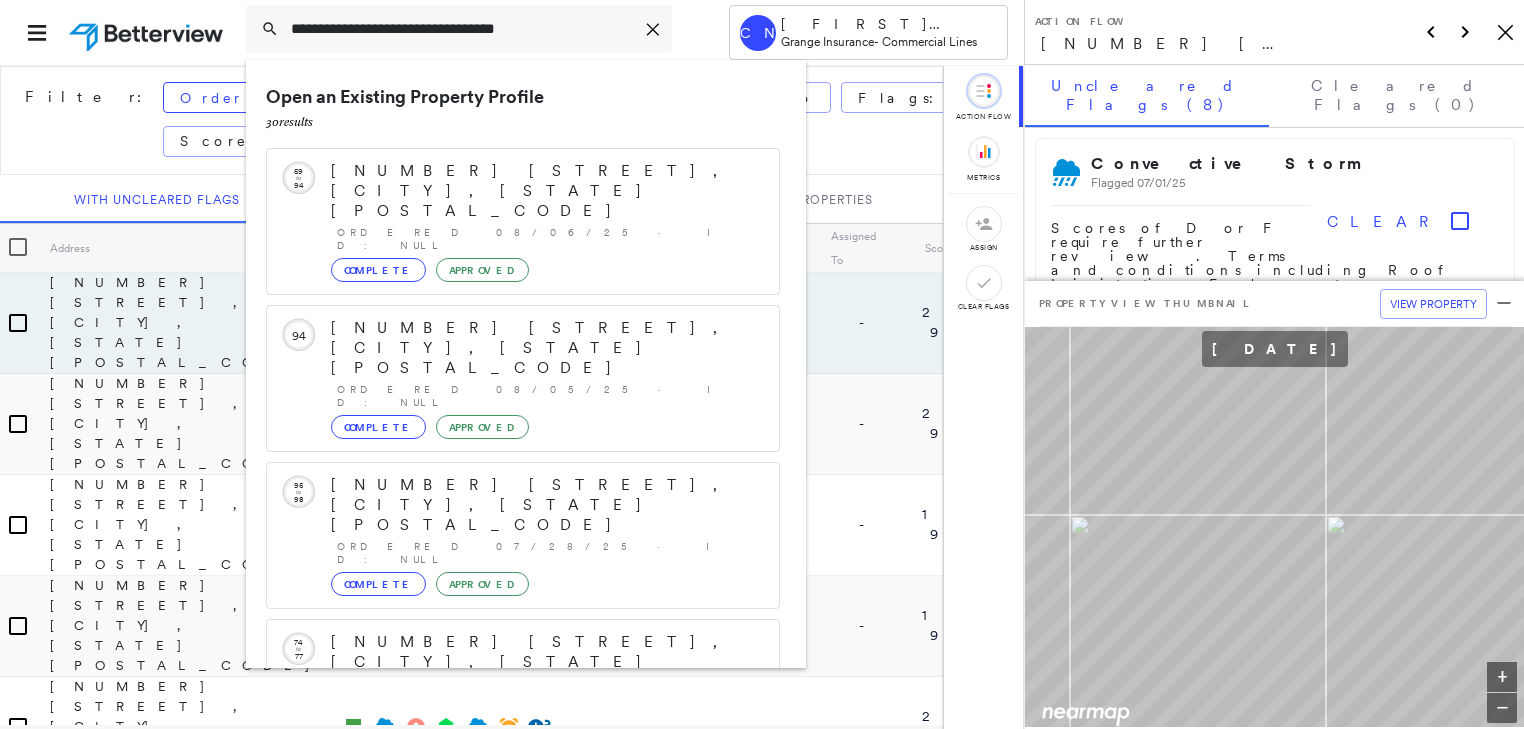 scroll, scrollTop: 208, scrollLeft: 0, axis: vertical 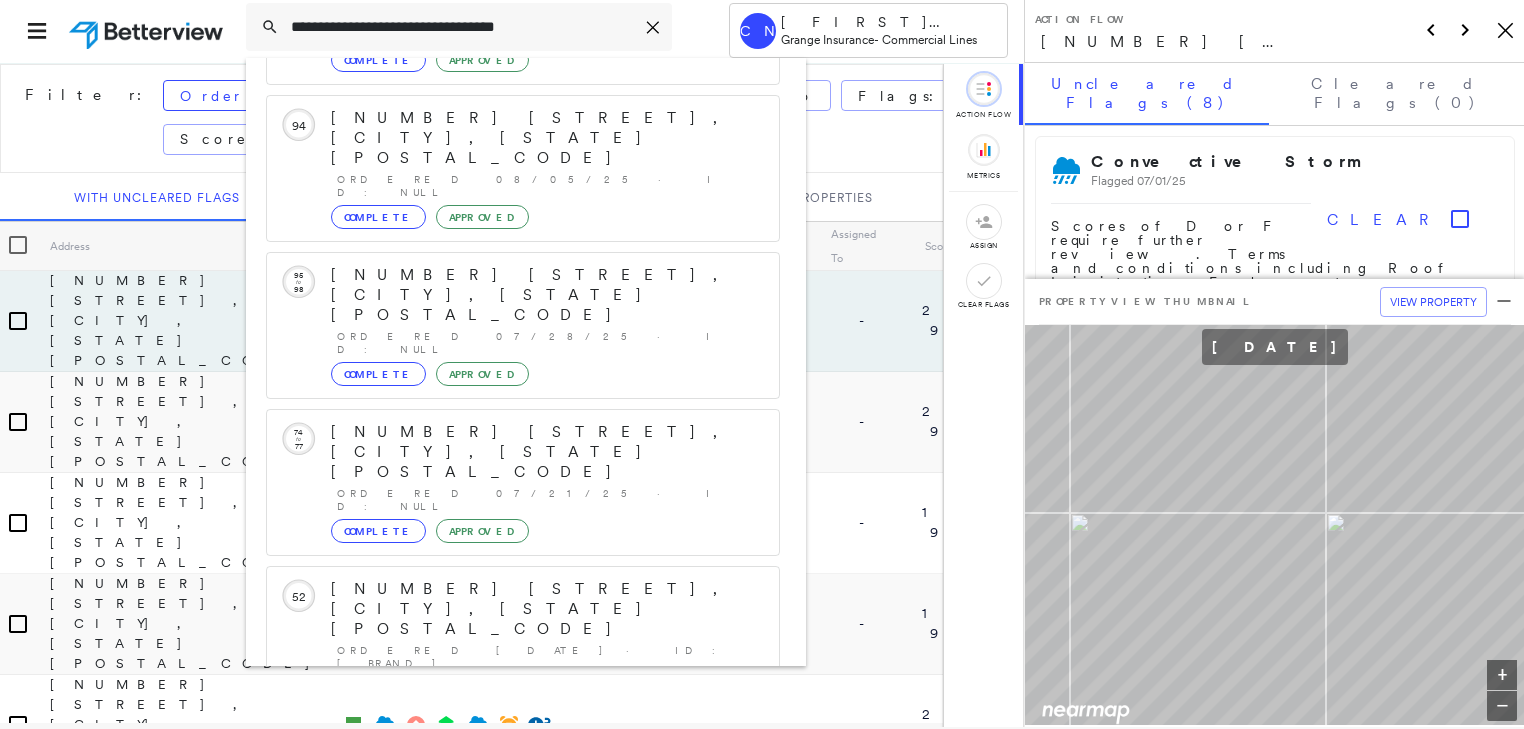 type on "**********" 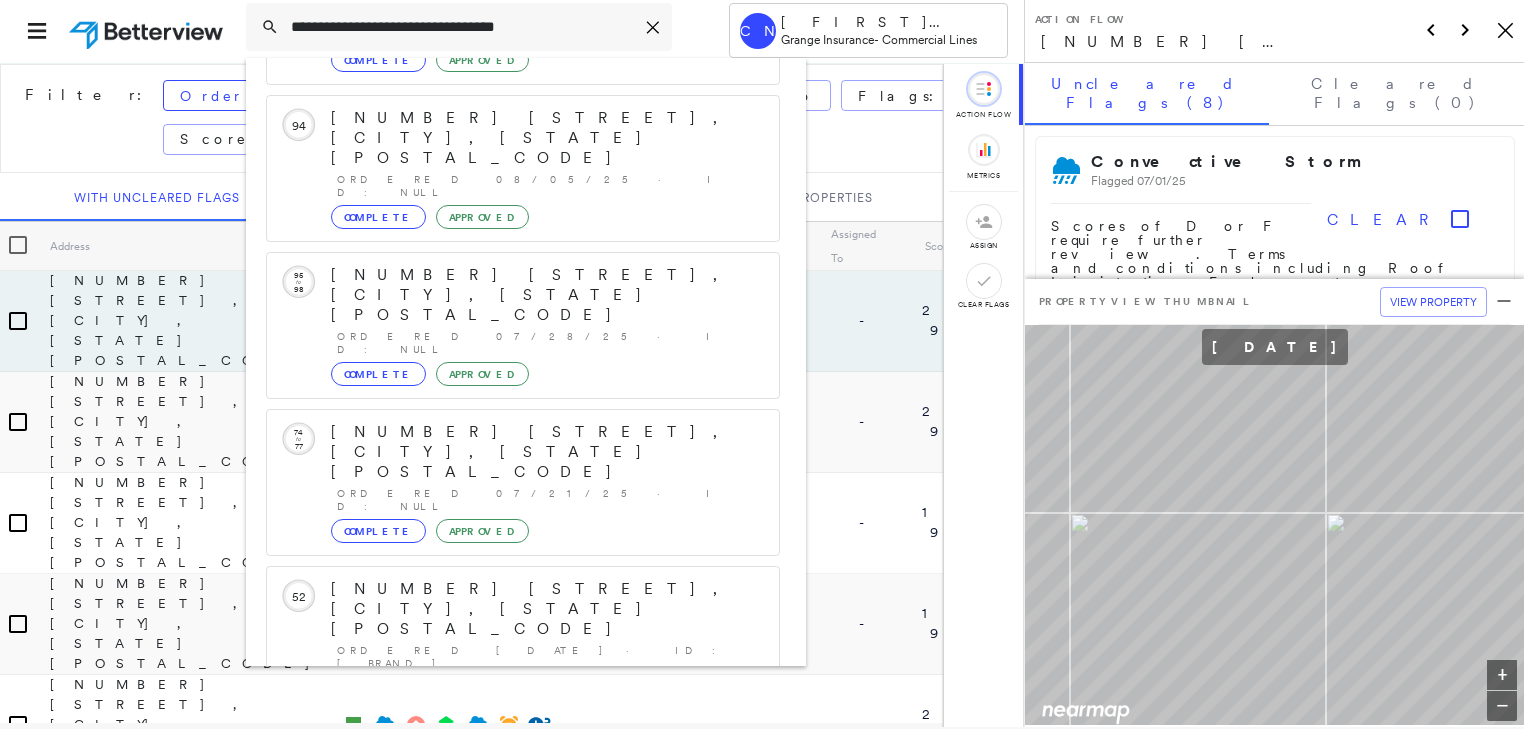 click on "[NUMBER] [STREET], [CITY], [STATE] [POSTAL_CODE]" at bounding box center [501, 901] 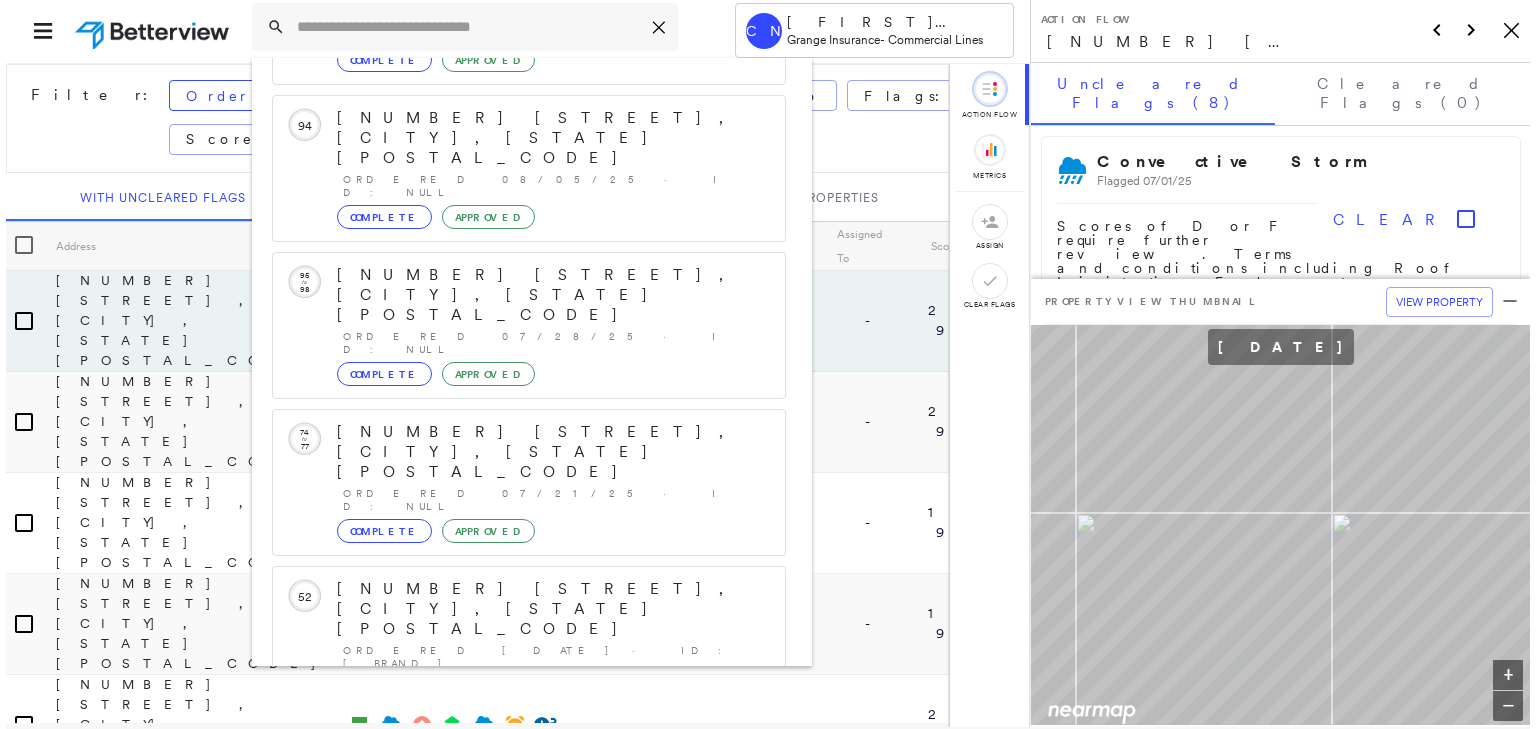 scroll, scrollTop: 0, scrollLeft: 0, axis: both 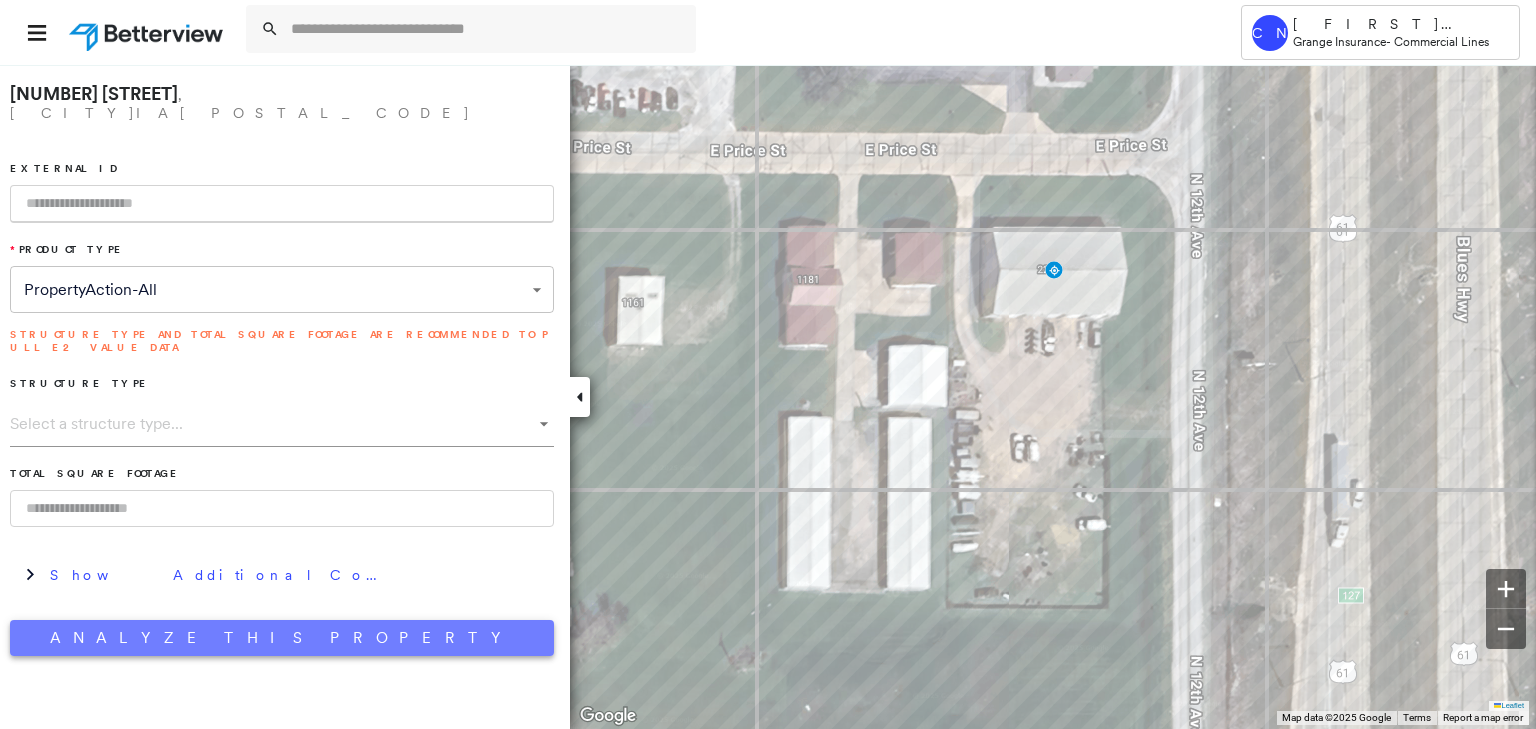 click on "Analyze This Property" at bounding box center (282, 638) 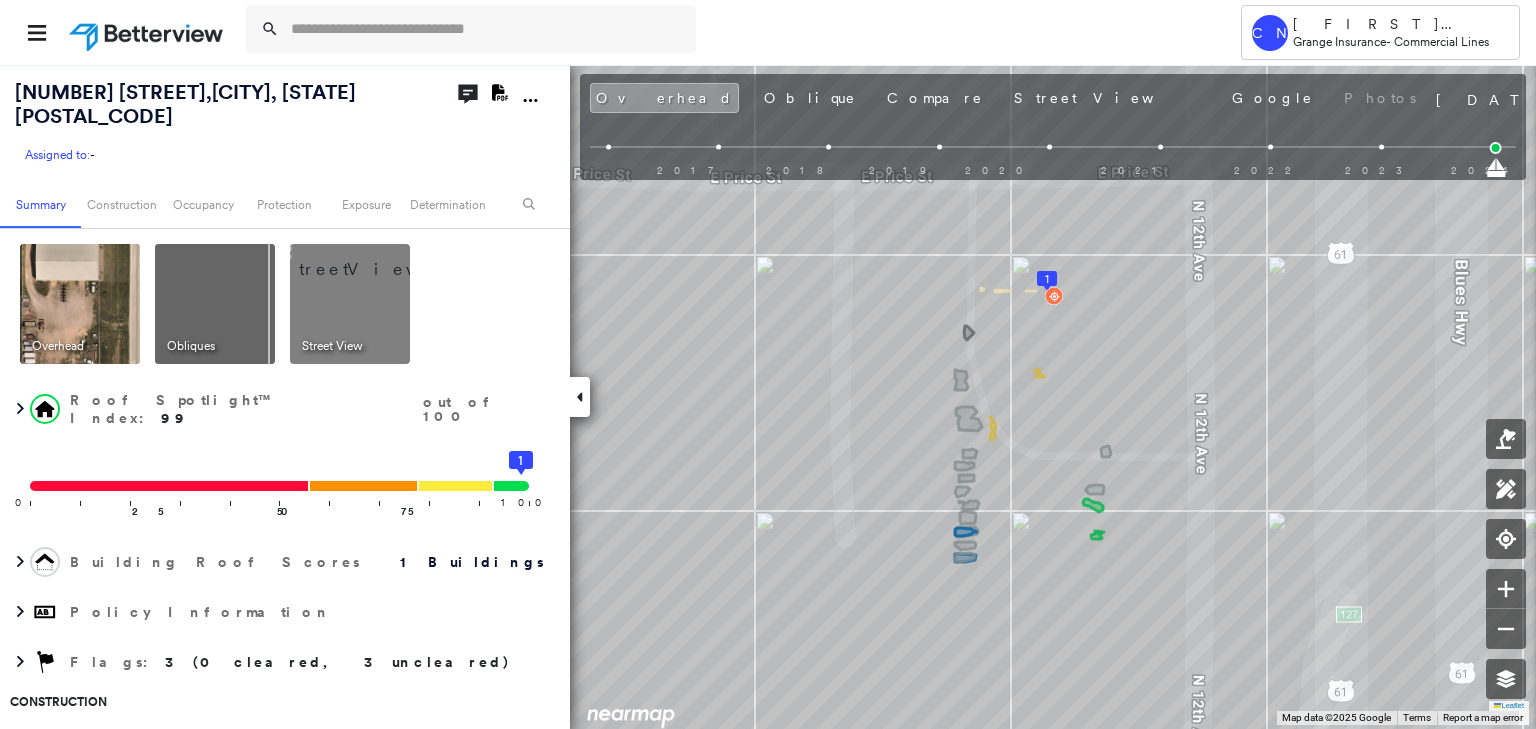 click on "Download PDF Report" 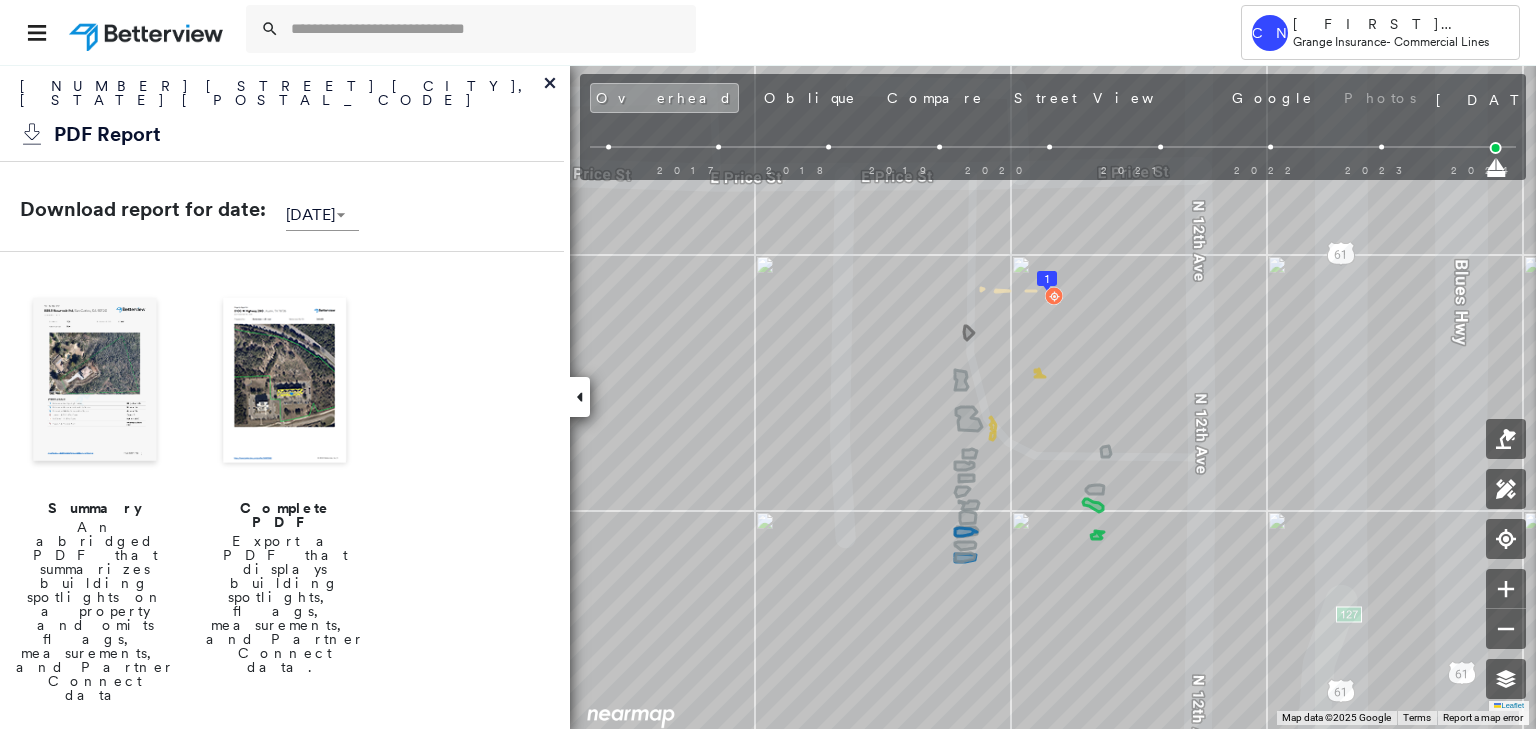 click at bounding box center [285, 382] 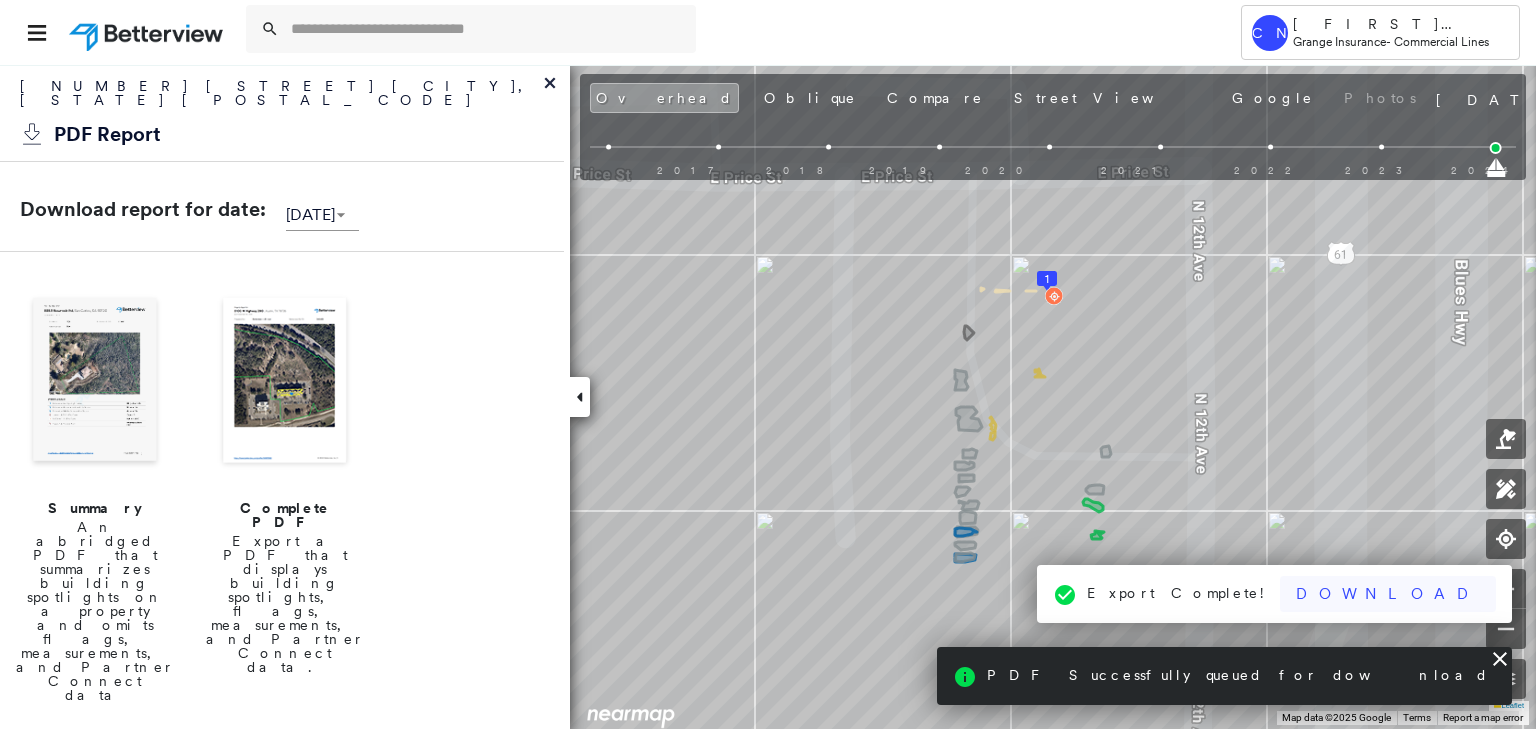 click on "Download" at bounding box center [1388, 594] 